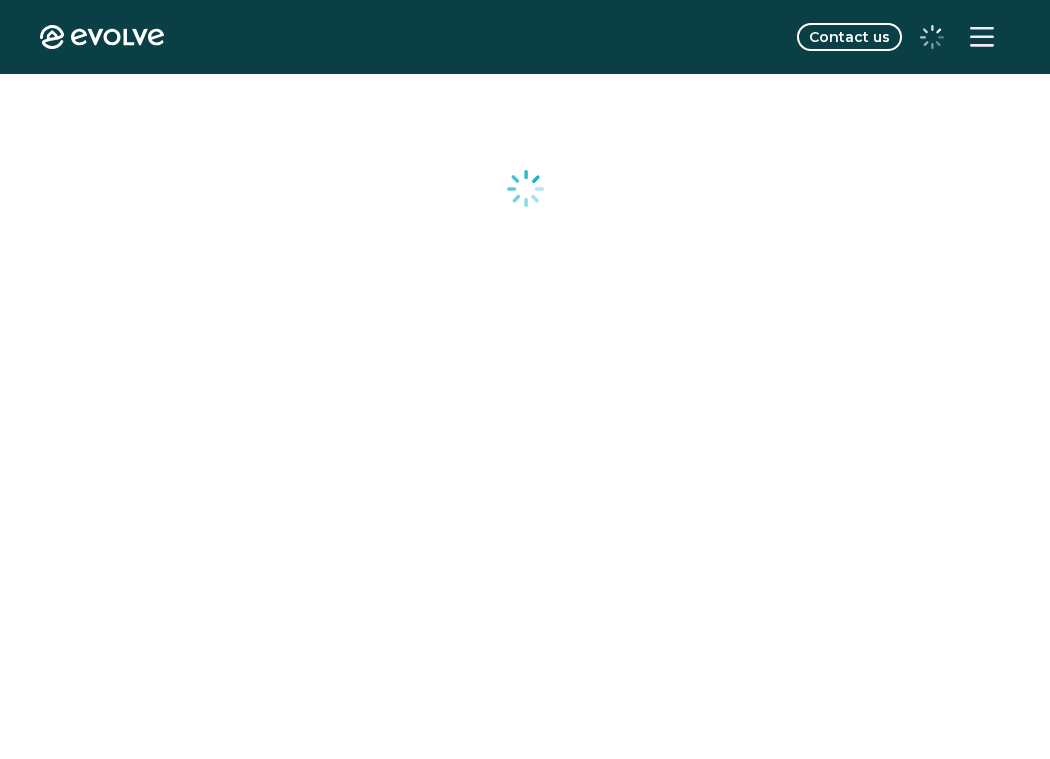 scroll, scrollTop: 0, scrollLeft: 0, axis: both 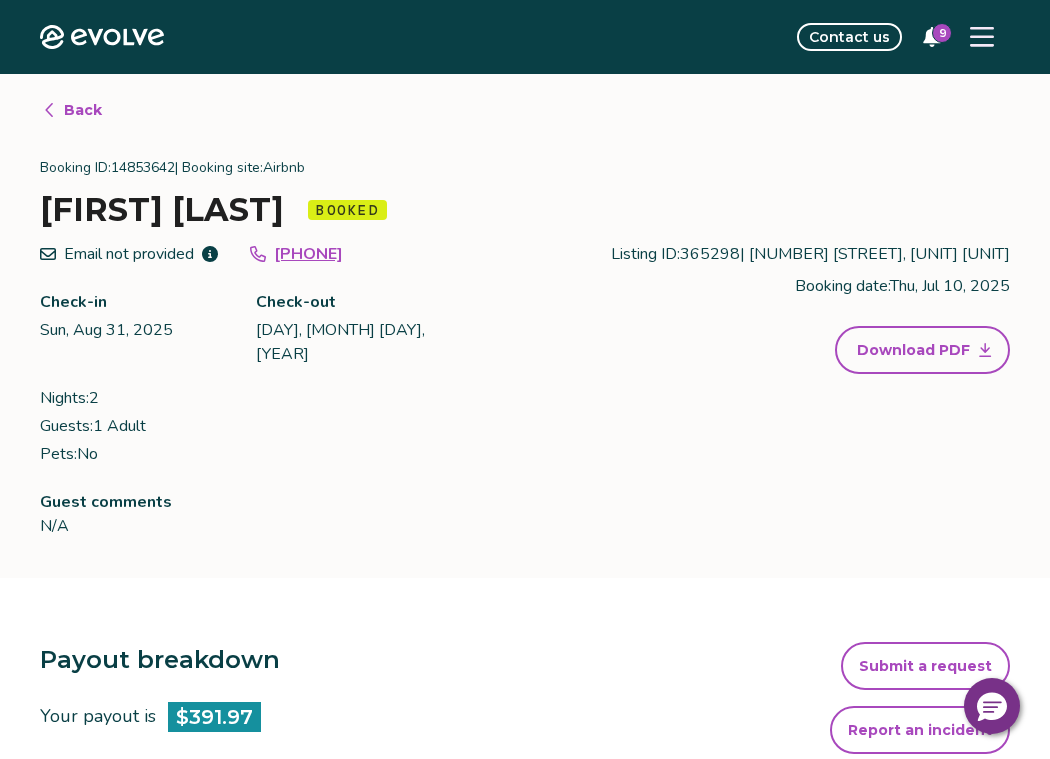 click on "9" at bounding box center (942, 33) 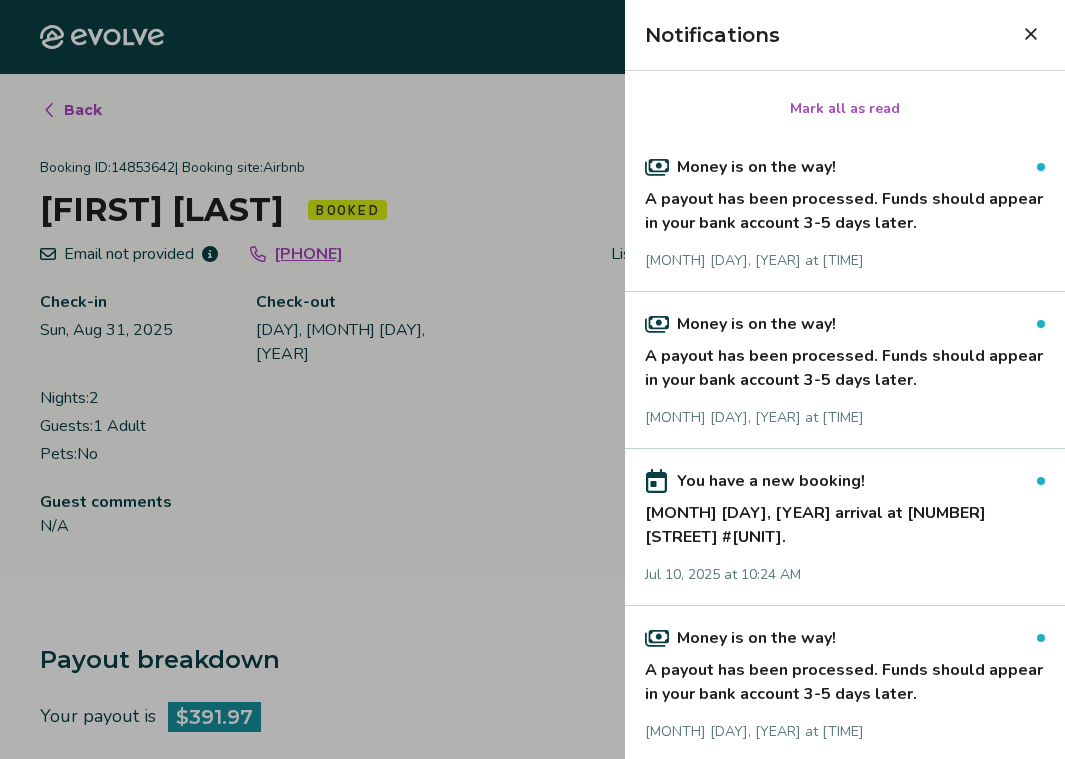 click on "A payout has been processed. Funds should appear in your bank account 3-5 days later." at bounding box center (845, 207) 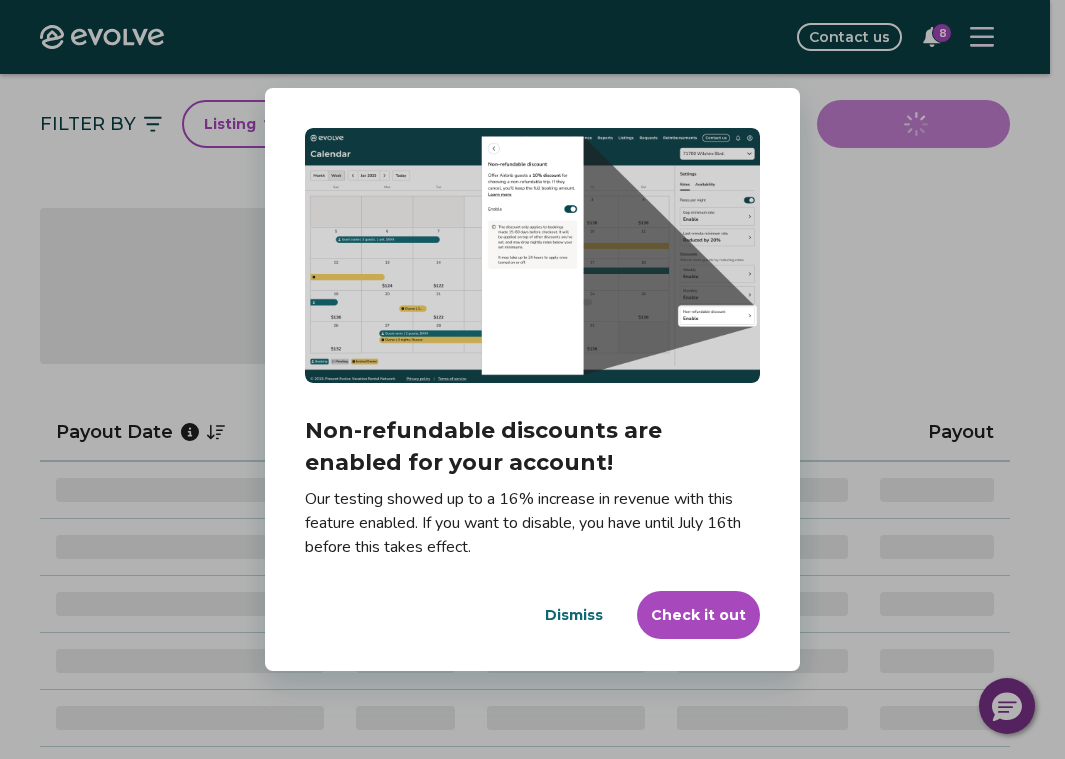 scroll, scrollTop: 400, scrollLeft: 0, axis: vertical 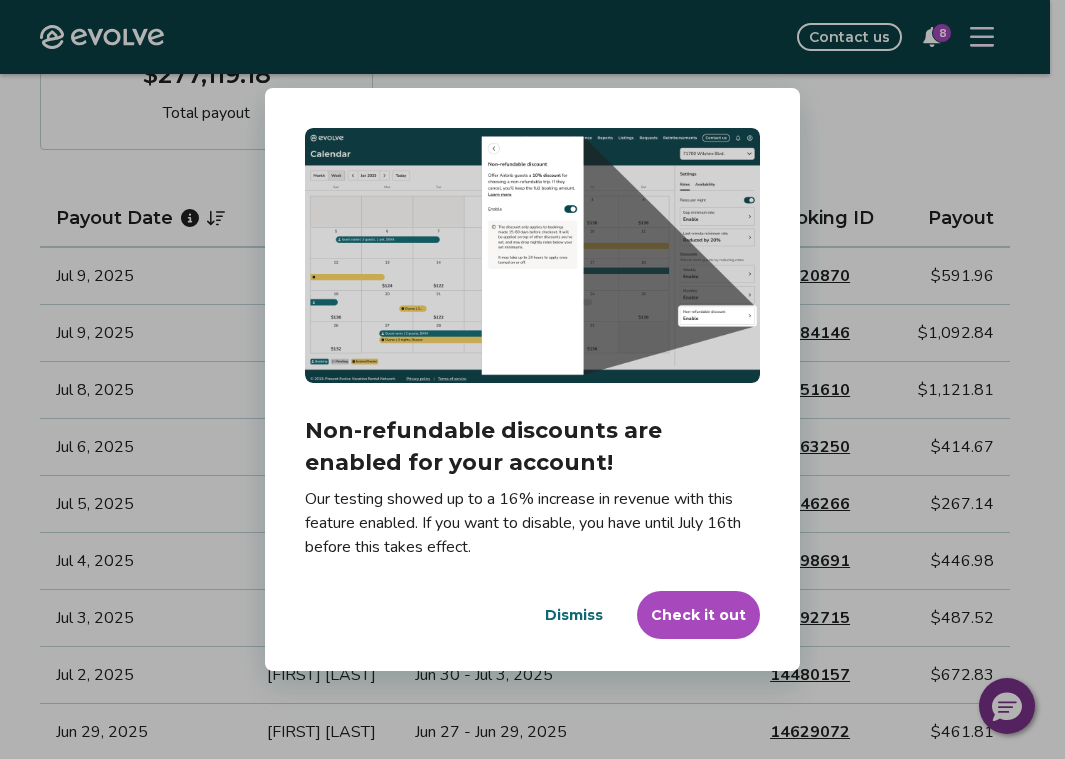click on "Dismiss" at bounding box center (574, 615) 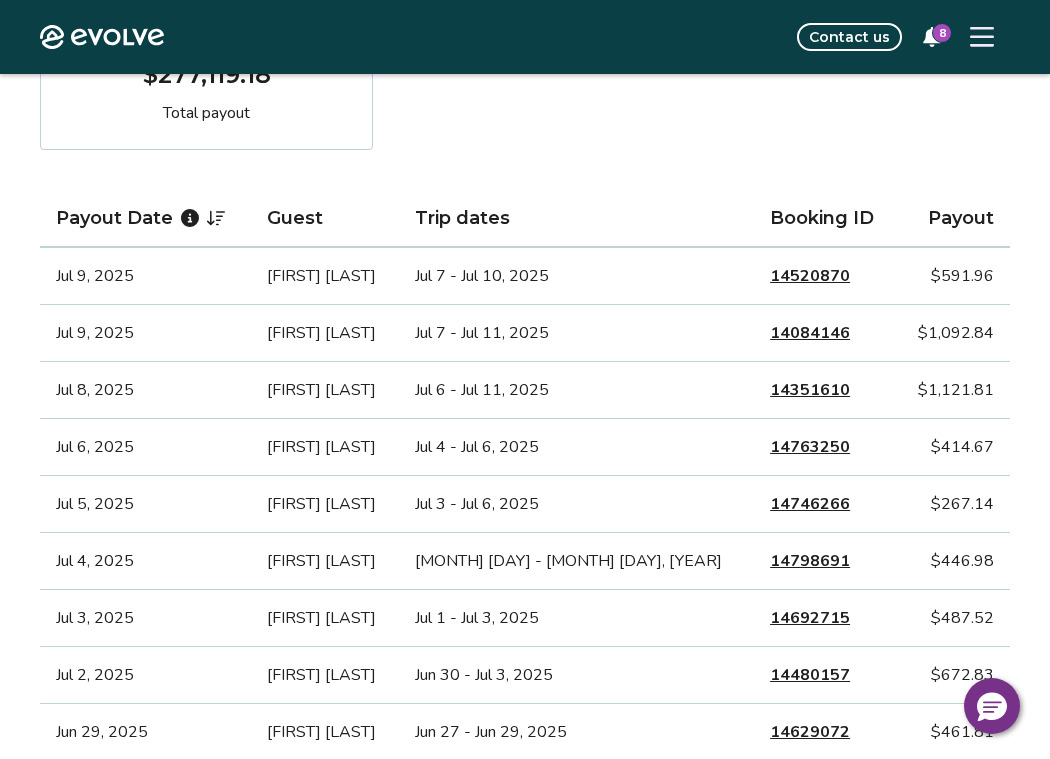 click on "8" at bounding box center (942, 33) 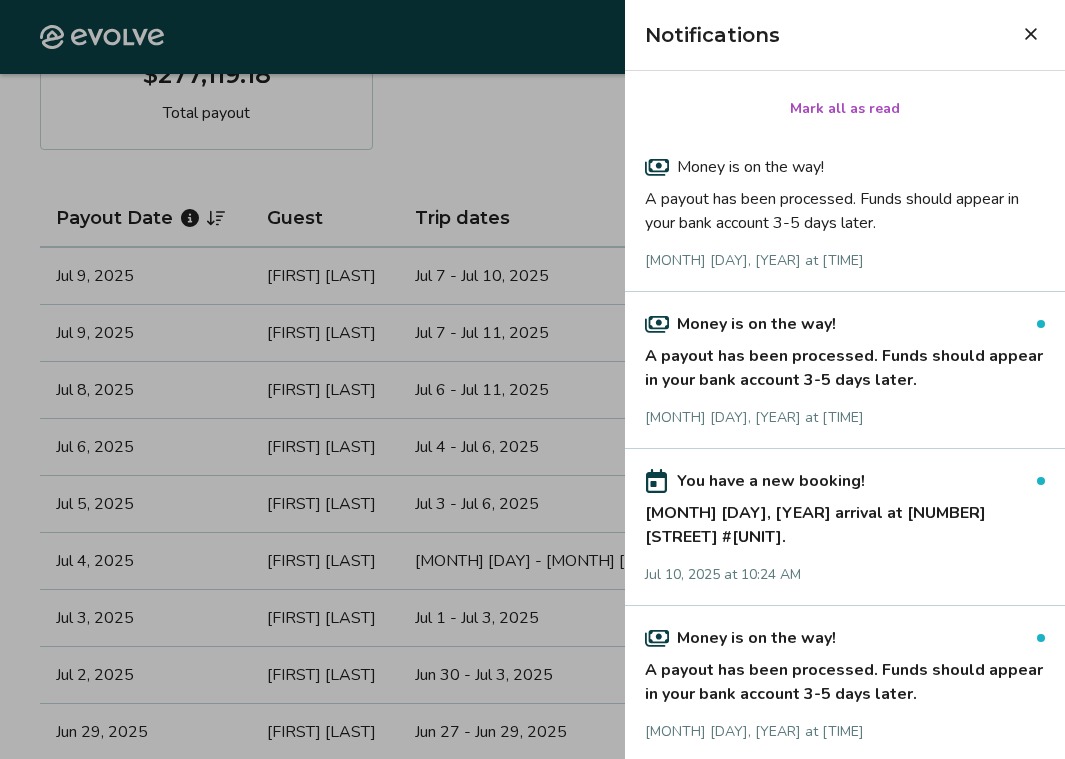 click on "A payout has been processed. Funds should appear in your bank account 3-5 days later." at bounding box center (845, 364) 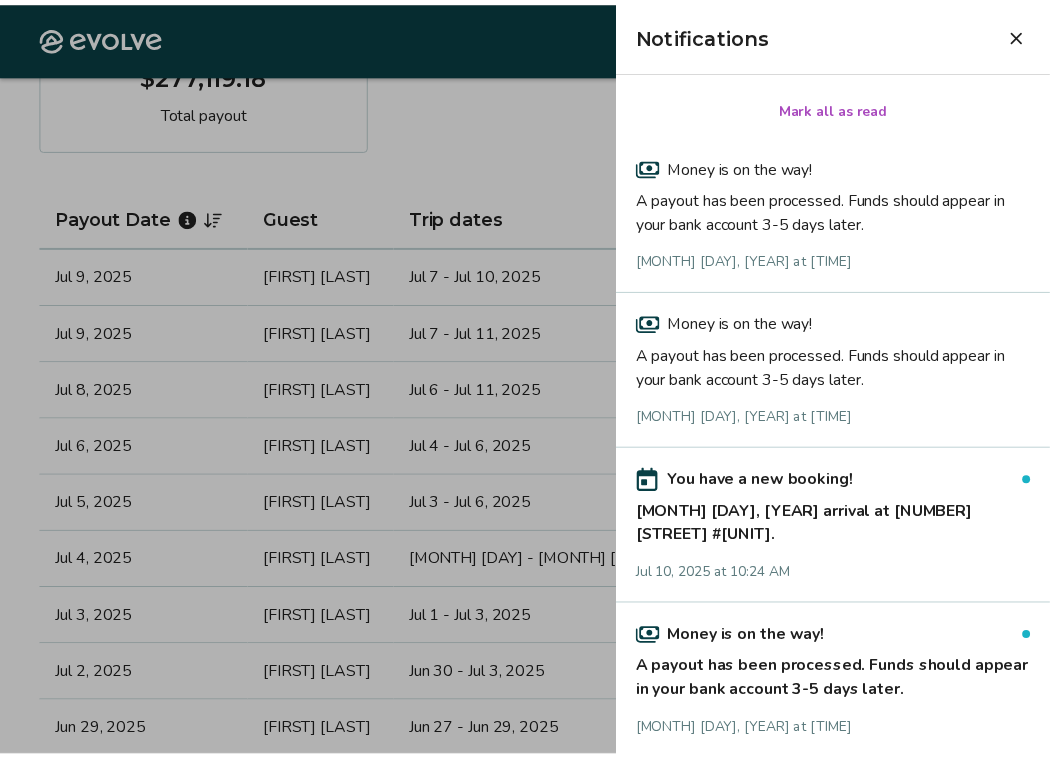 scroll, scrollTop: 0, scrollLeft: 0, axis: both 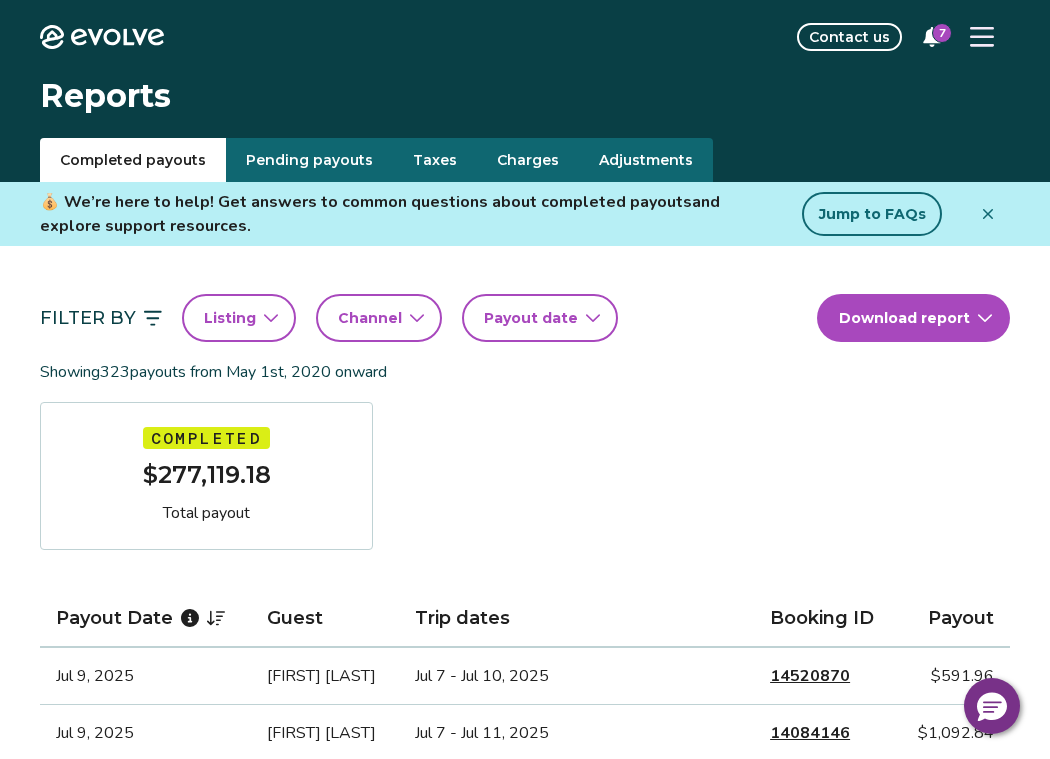click on "7" at bounding box center (942, 33) 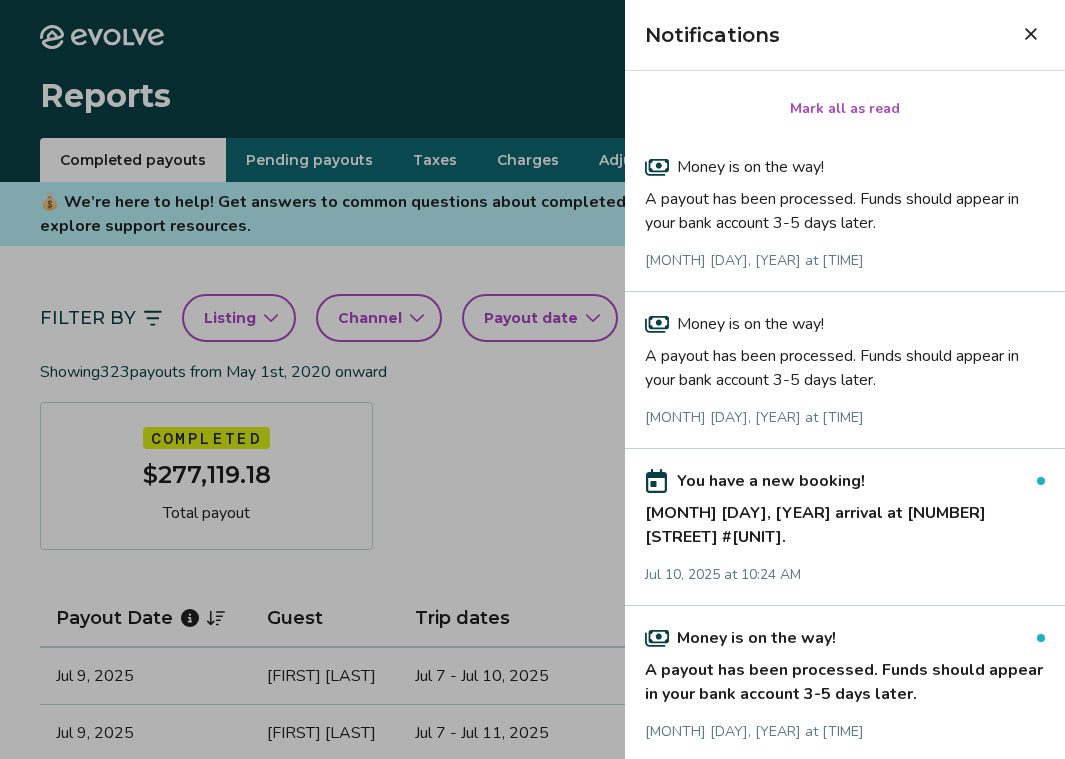 click on "[MONTH] [DAY], [YEAR] arrival at [NUMBER] [STREET] #[UNIT]." at bounding box center (845, 521) 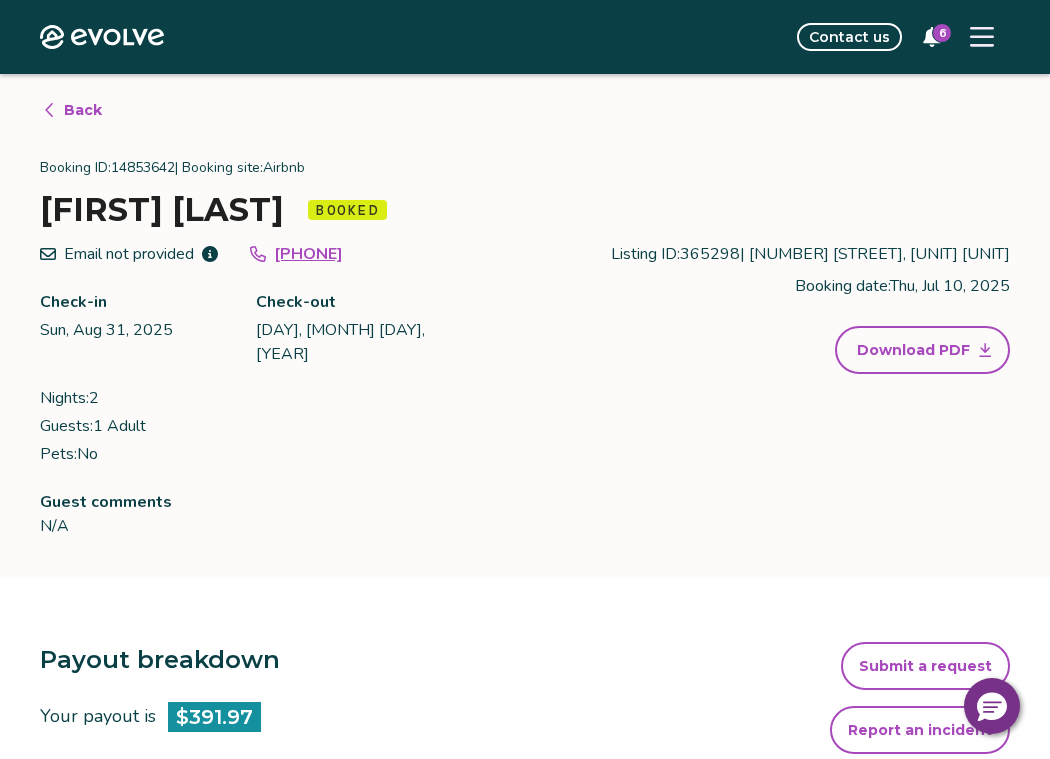 scroll, scrollTop: 664, scrollLeft: 0, axis: vertical 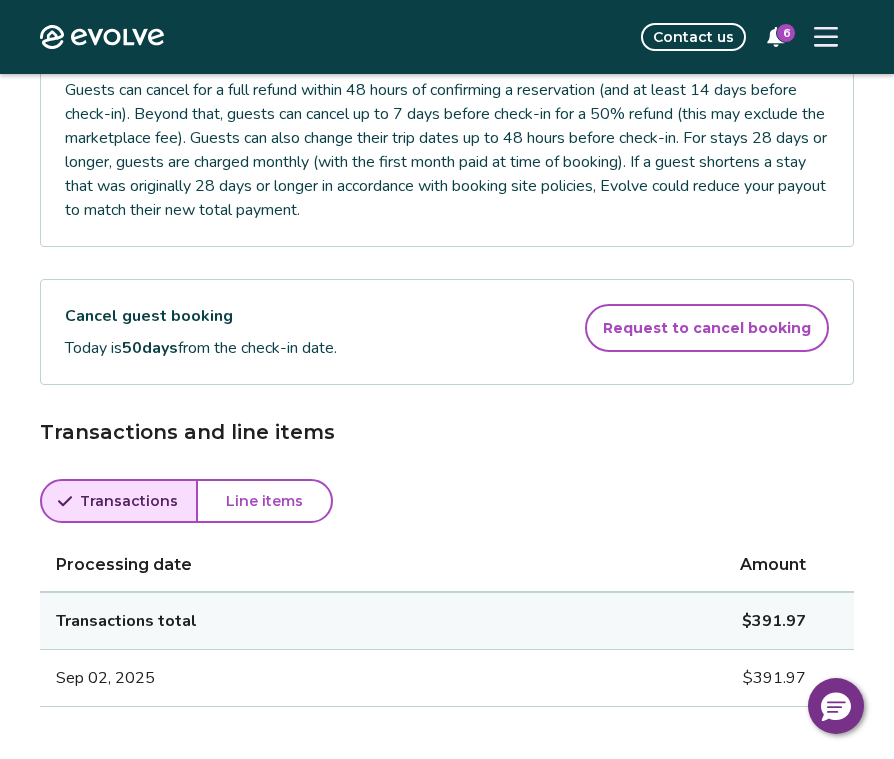 click on "Line items" at bounding box center [264, 501] 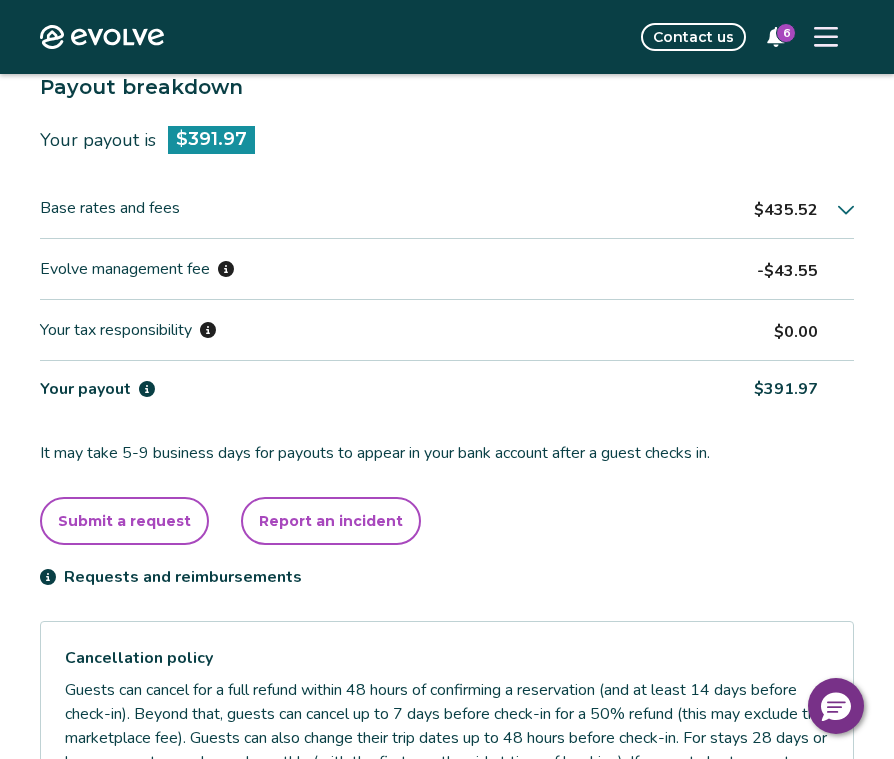 scroll, scrollTop: 0, scrollLeft: 0, axis: both 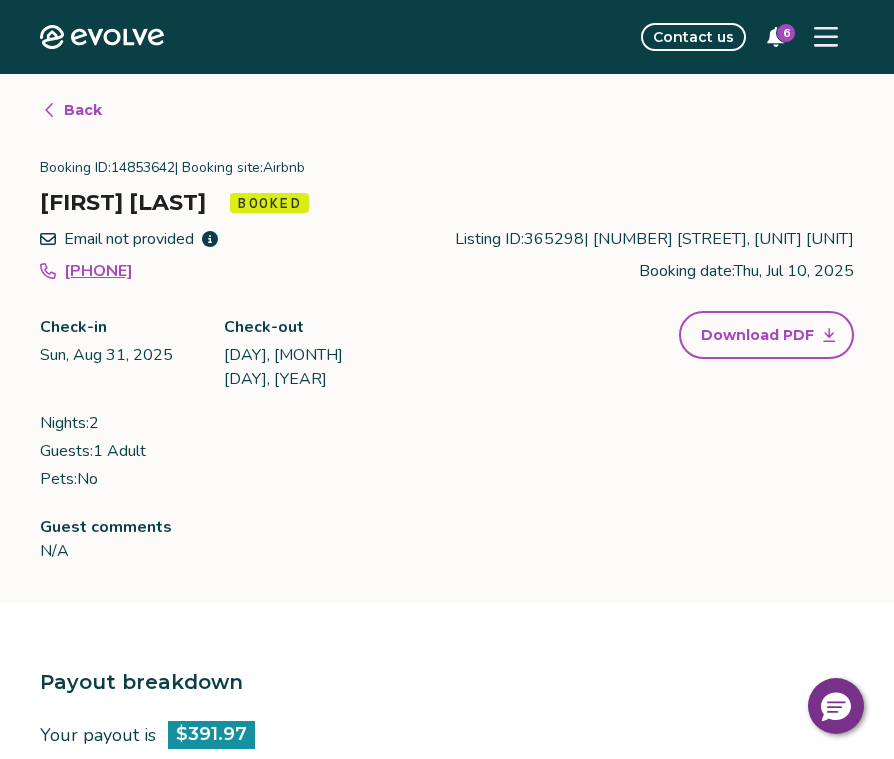 click on "Back Booking ID:  [NUMBER]  | Booking site:  Airbnb [FIRST] [LAST] Booked Email not provided [PHONE] Check-in [DAY], [MONTH] [DAY], [YEAR] Check-out [DAY], [MONTH] [DAY], [YEAR] Nights:  2 Guests:  1 Adult Pets:  No Listing ID:  [NUMBER]  |   [NUMBER] [STREET], [UNIT] [UNIT] Booking date:  [DAY], [MONTH] [DAY], [YEAR] Download PDF Guest comments N/A" at bounding box center [447, 338] 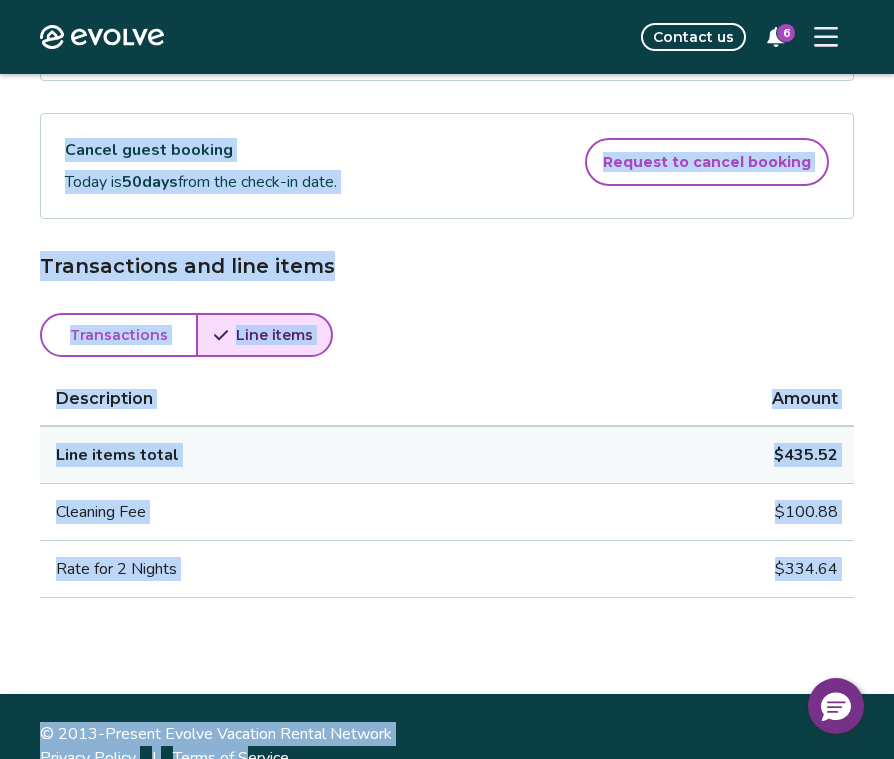 scroll, scrollTop: 1376, scrollLeft: 0, axis: vertical 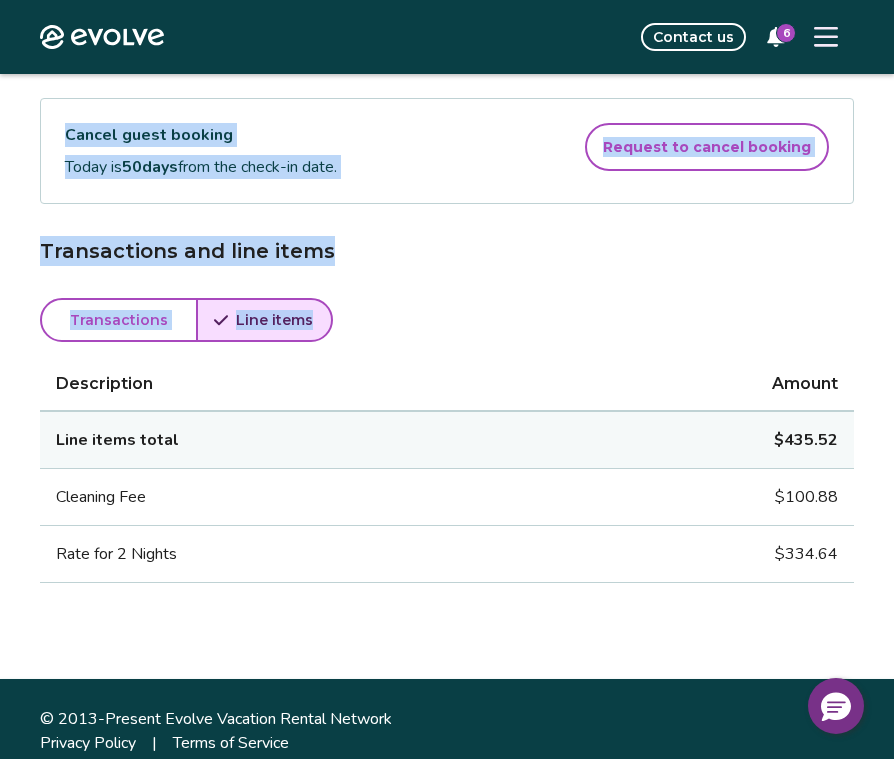 drag, startPoint x: 42, startPoint y: 167, endPoint x: 853, endPoint y: 601, distance: 919.82446 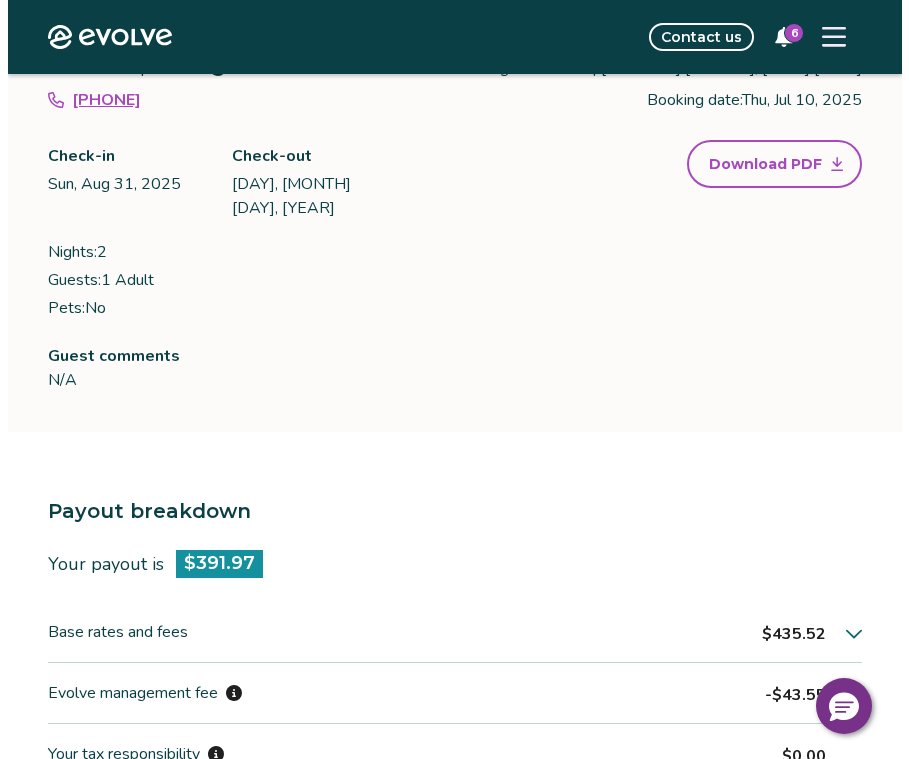 scroll, scrollTop: 0, scrollLeft: 0, axis: both 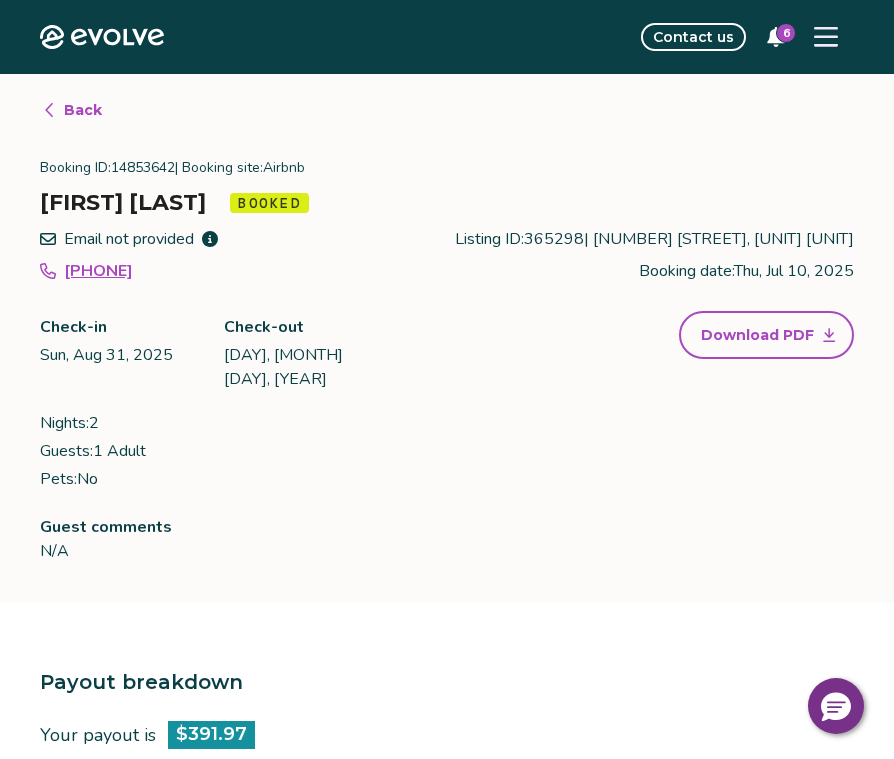 click on "6" at bounding box center (786, 33) 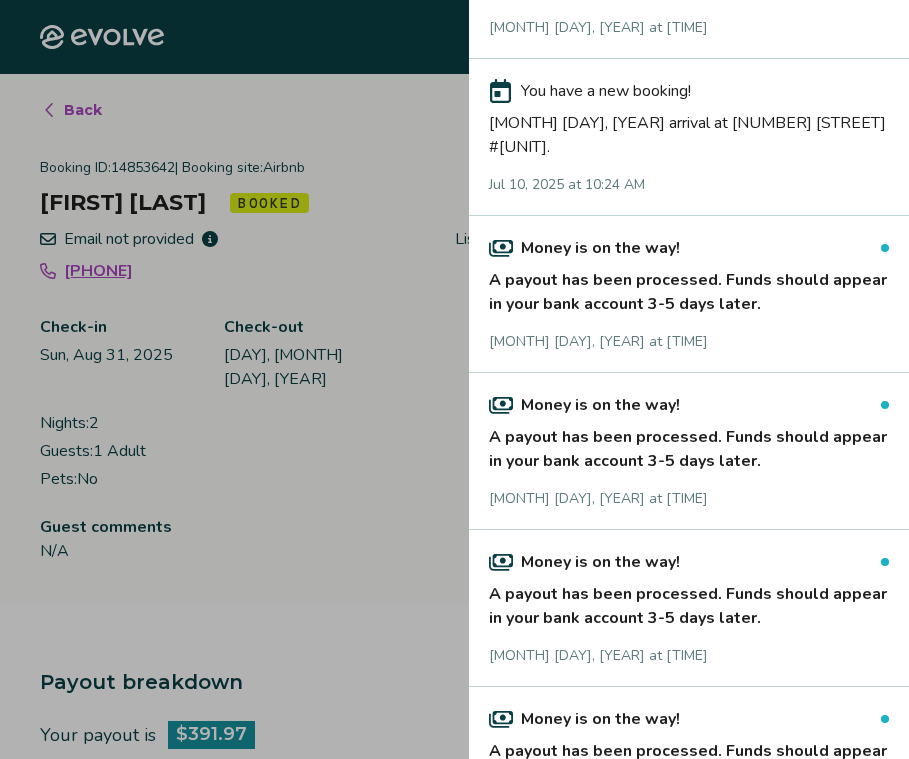 scroll, scrollTop: 400, scrollLeft: 0, axis: vertical 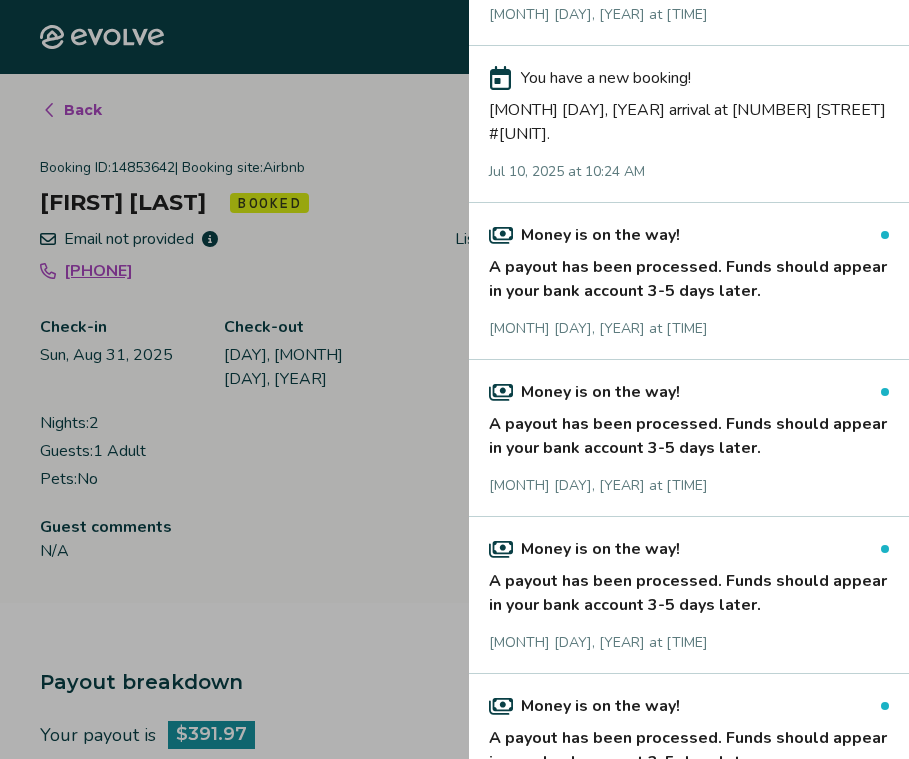 click on "A payout has been processed. Funds should appear in your bank account 3-5 days later." at bounding box center (689, 275) 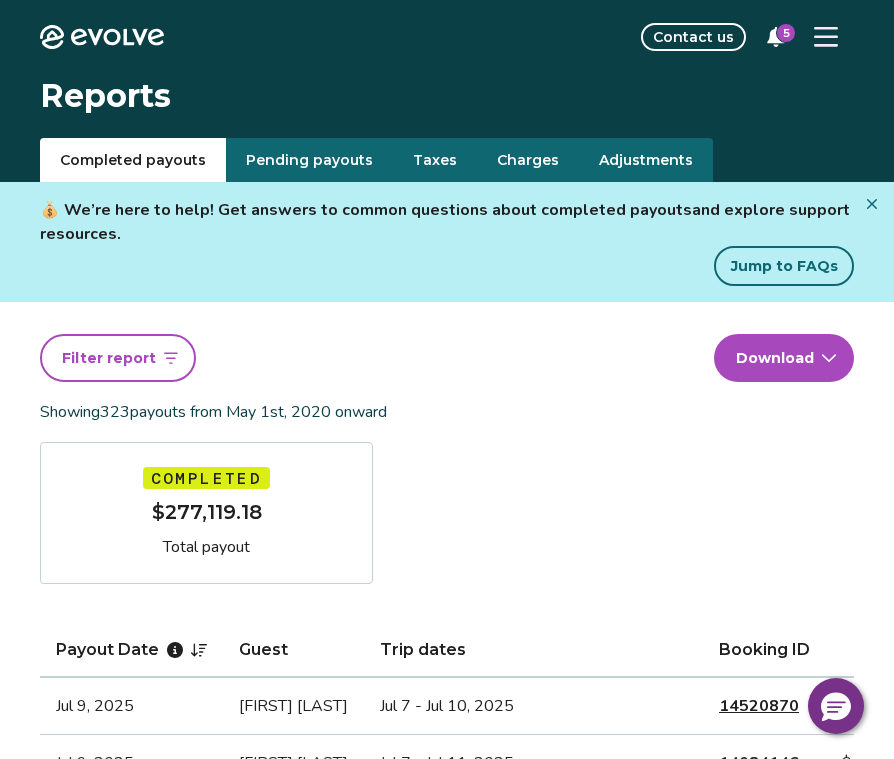 click on "5" at bounding box center (786, 33) 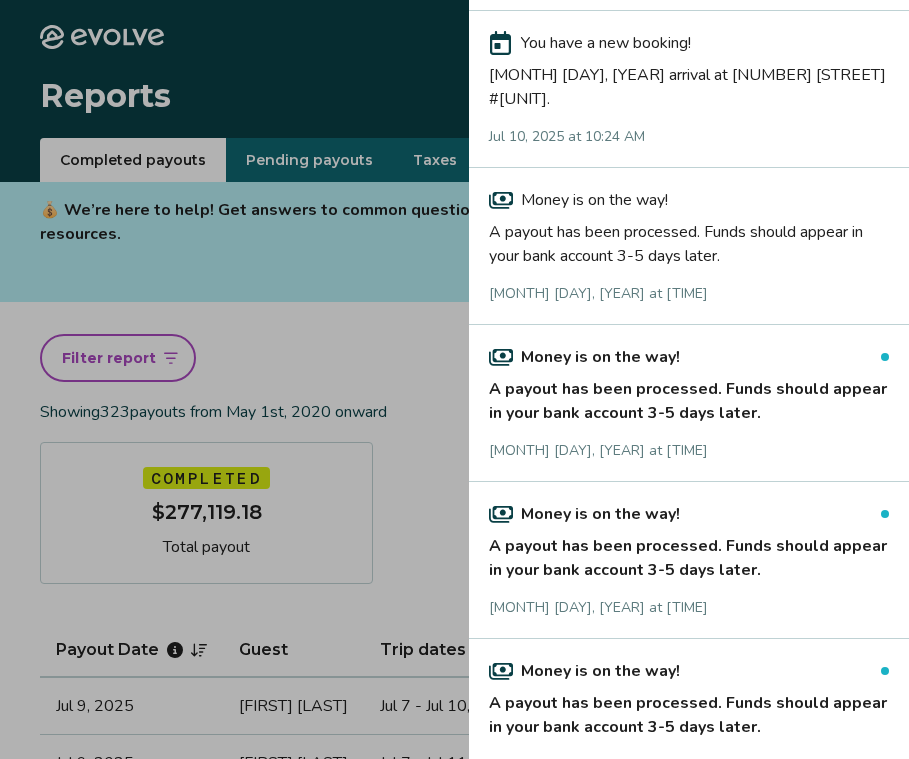 scroll, scrollTop: 500, scrollLeft: 0, axis: vertical 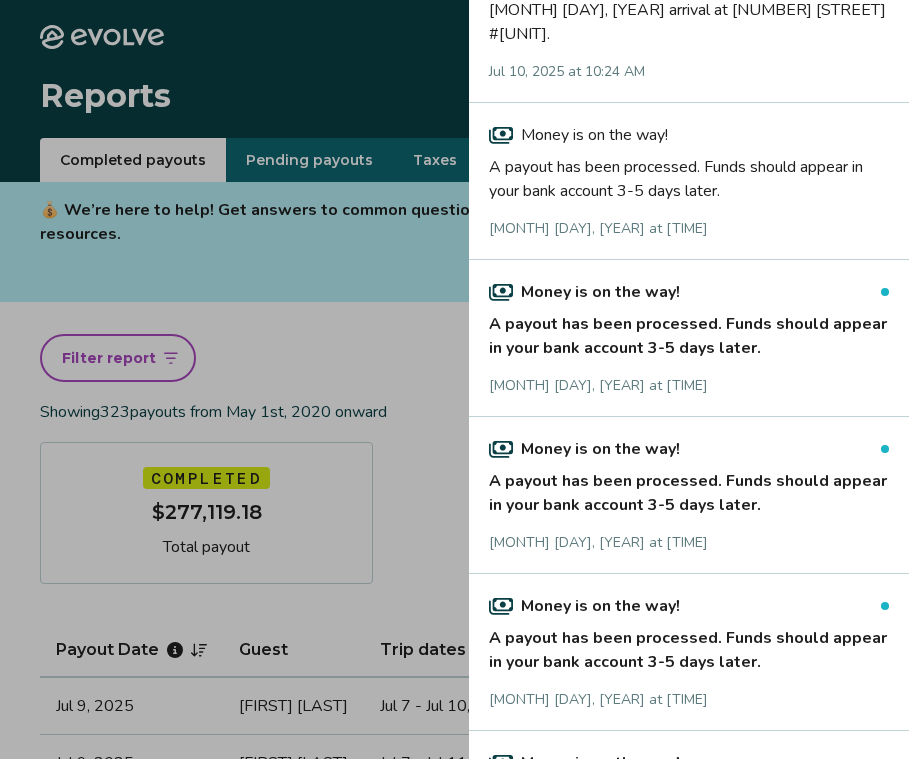 click on "A payout has been processed. Funds should appear in your bank account 3-5 days later." at bounding box center (689, 332) 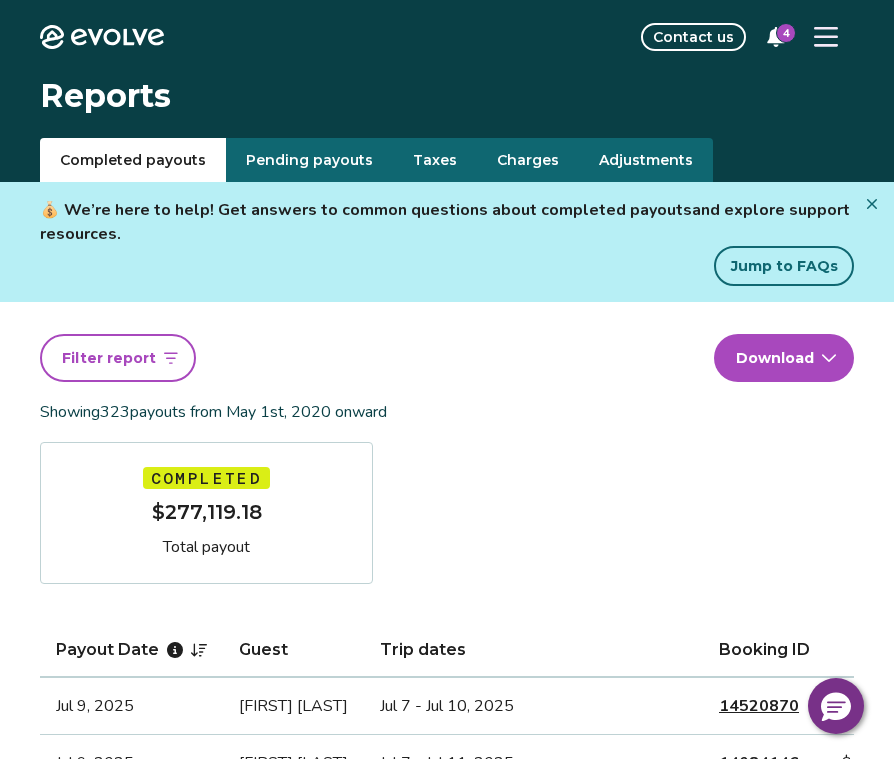 click on "4" at bounding box center (786, 33) 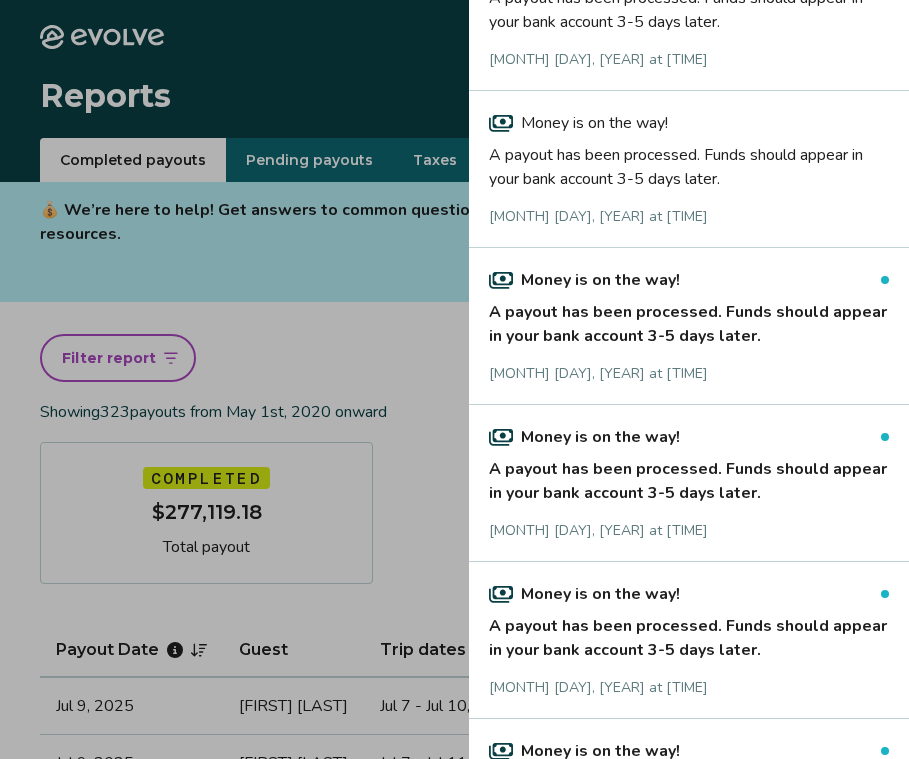 scroll, scrollTop: 800, scrollLeft: 0, axis: vertical 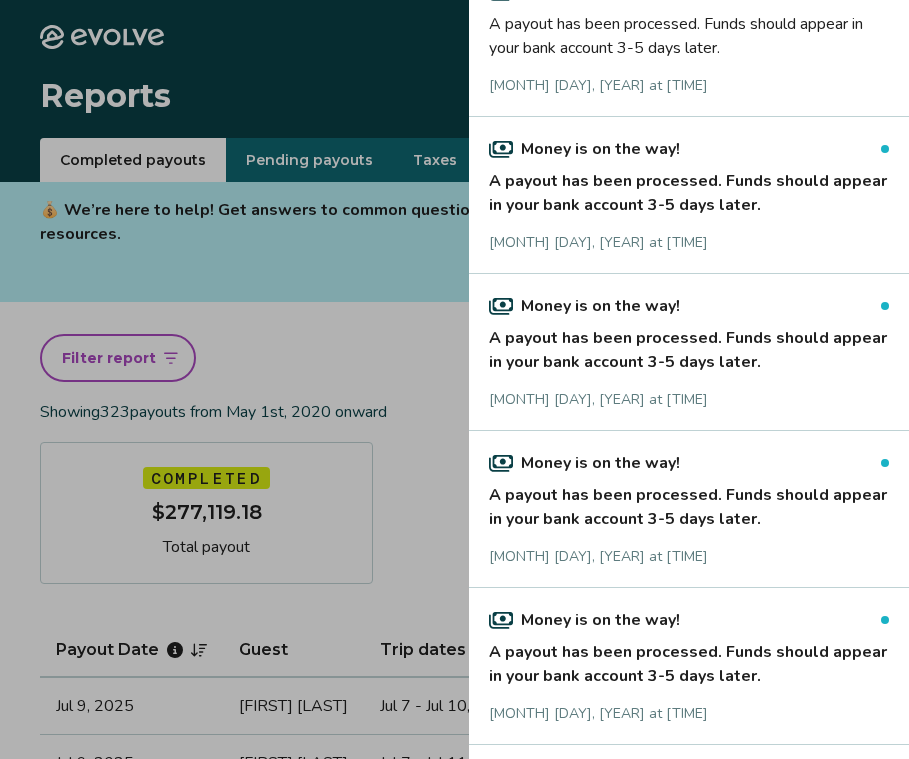 click on "A payout has been processed. Funds should appear in your bank account 3-5 days later." at bounding box center (689, 189) 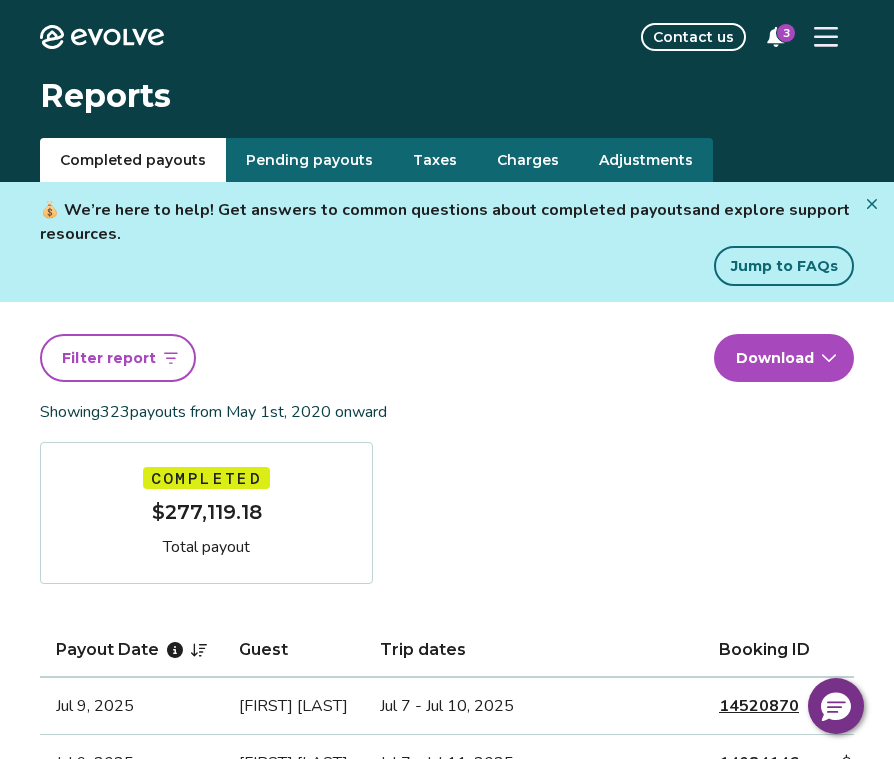 click 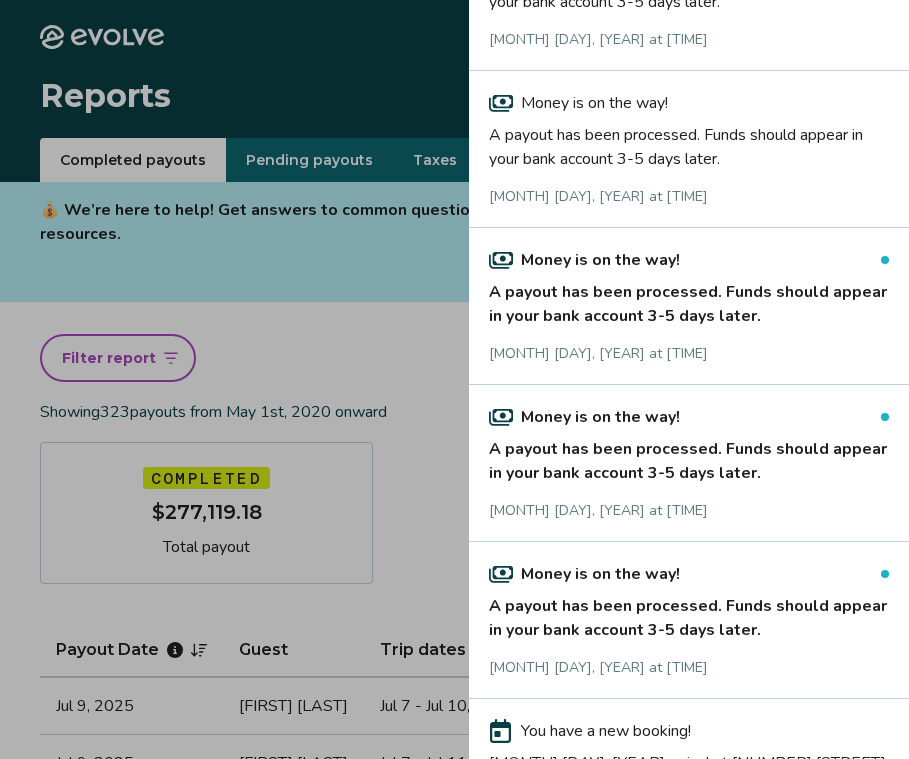 scroll, scrollTop: 900, scrollLeft: 0, axis: vertical 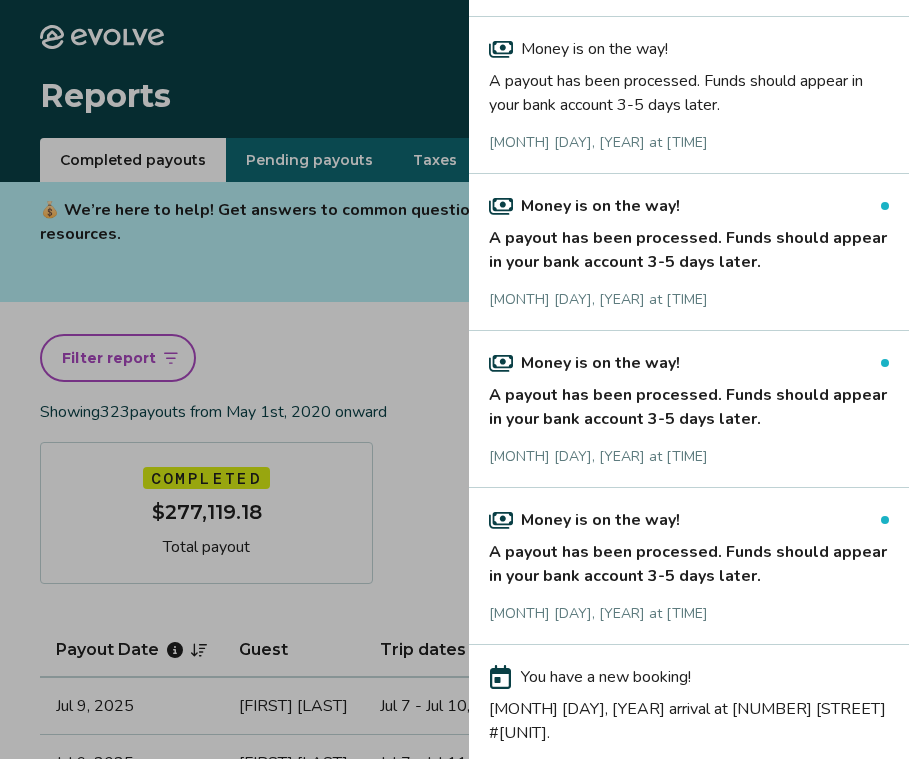 click on "A payout has been processed. Funds should appear in your bank account 3-5 days later." at bounding box center (689, 246) 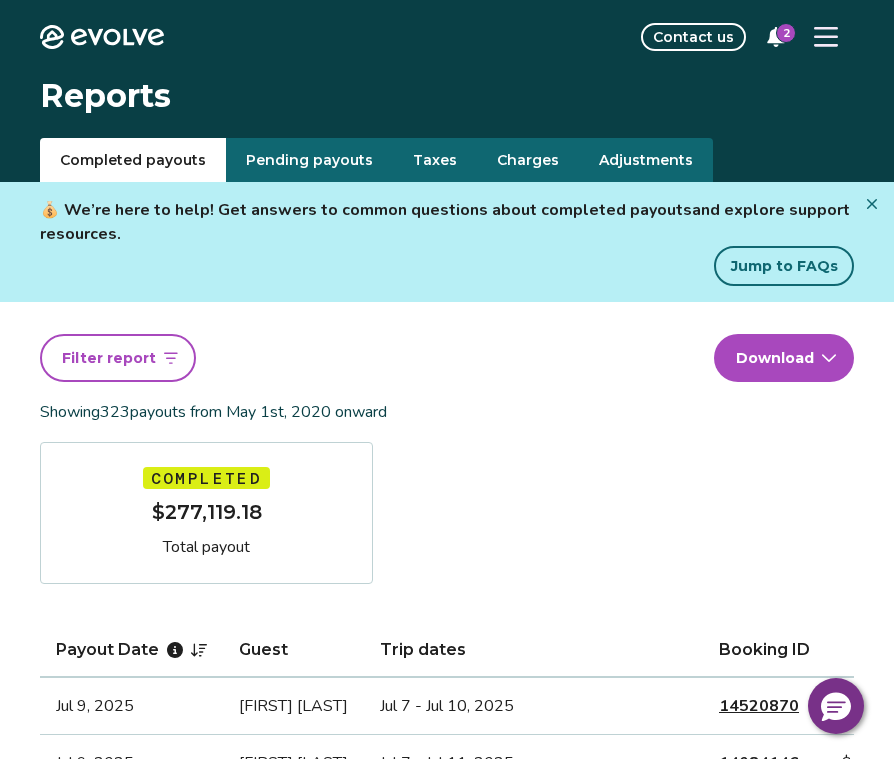click 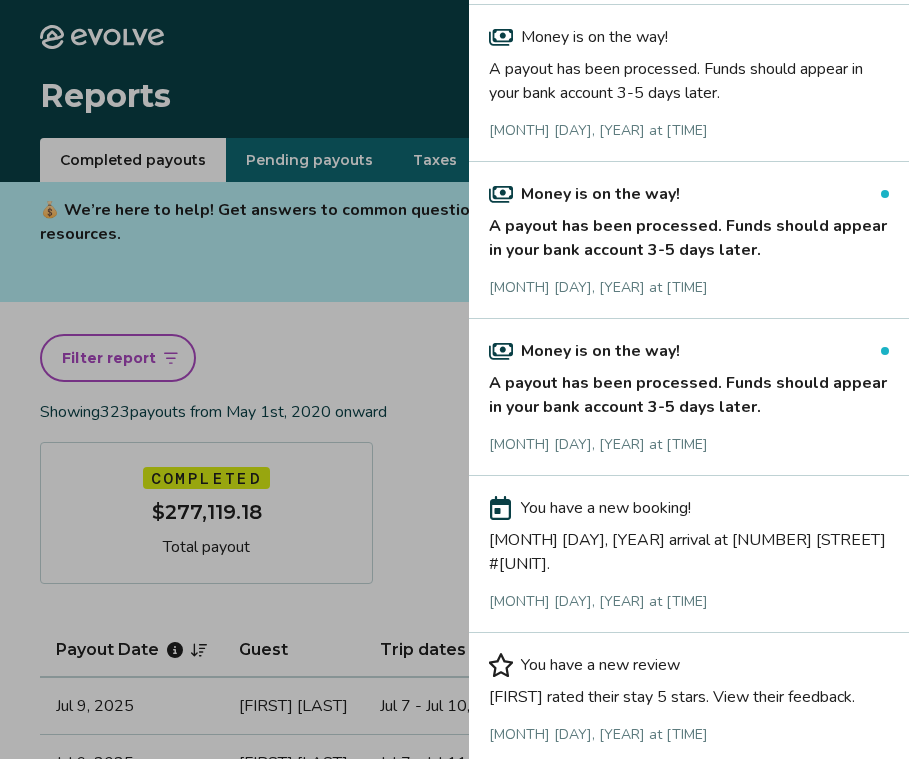 scroll, scrollTop: 1100, scrollLeft: 0, axis: vertical 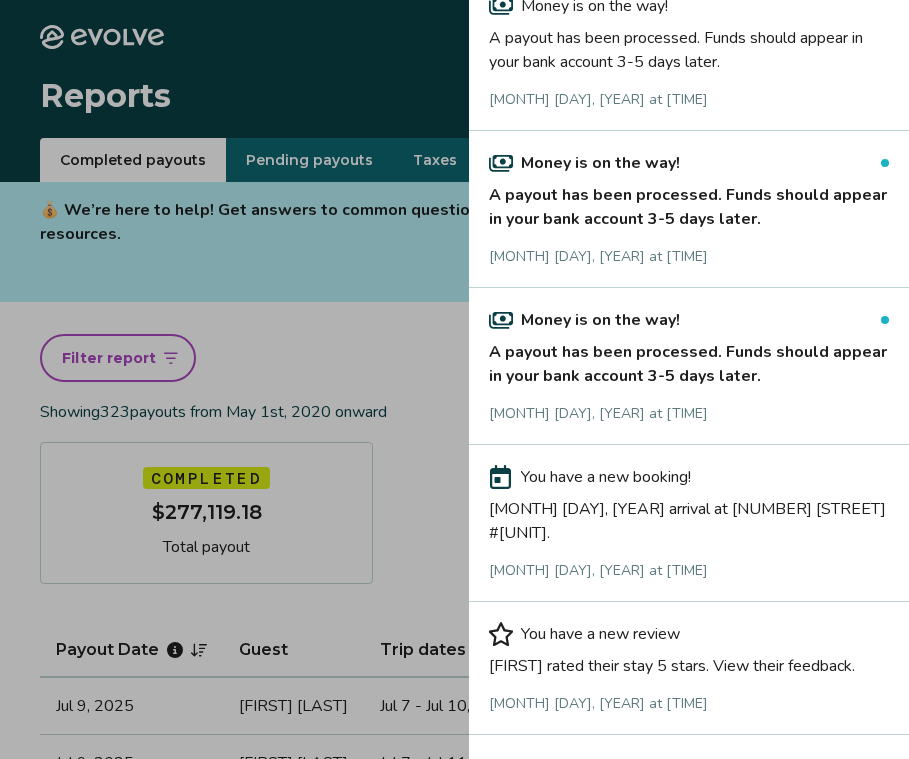 click on "A payout has been processed. Funds should appear in your bank account 3-5 days later." at bounding box center [689, 203] 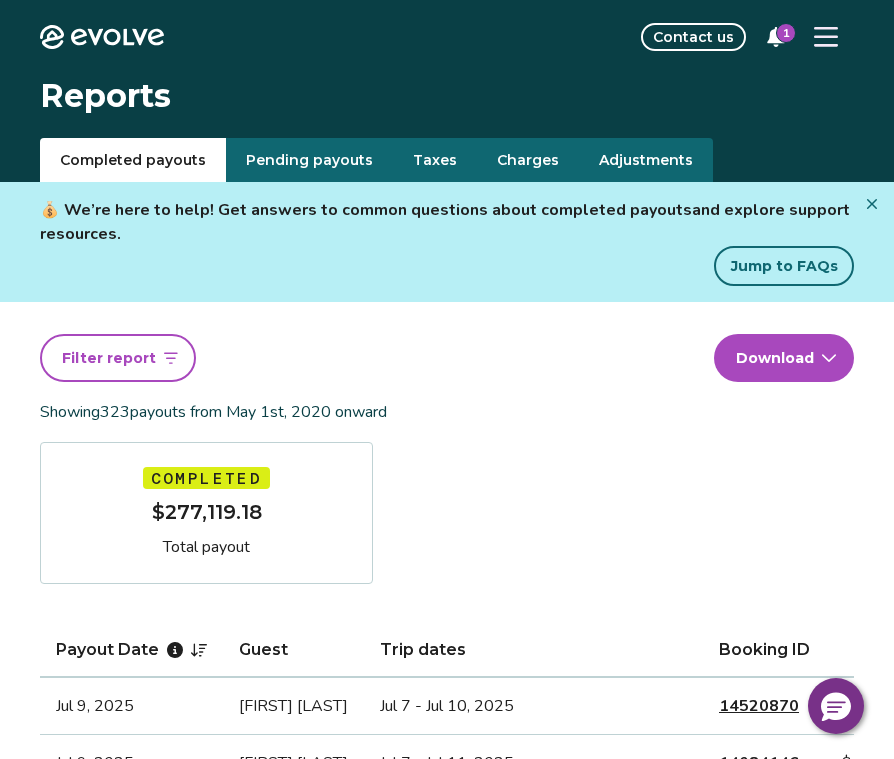 click on "1" at bounding box center (786, 33) 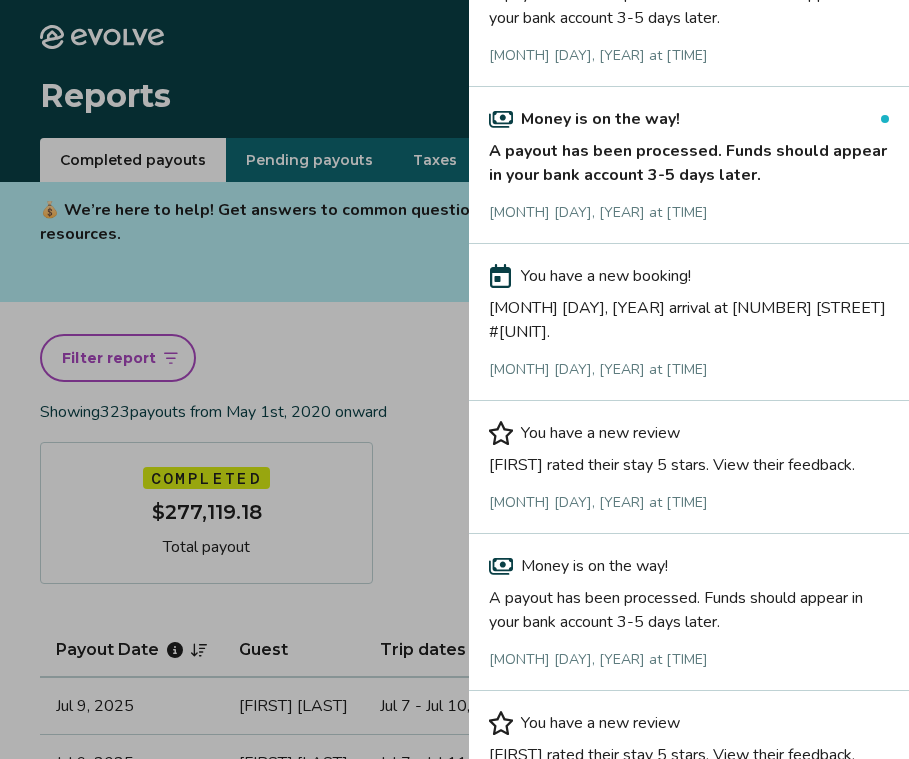 scroll, scrollTop: 1300, scrollLeft: 0, axis: vertical 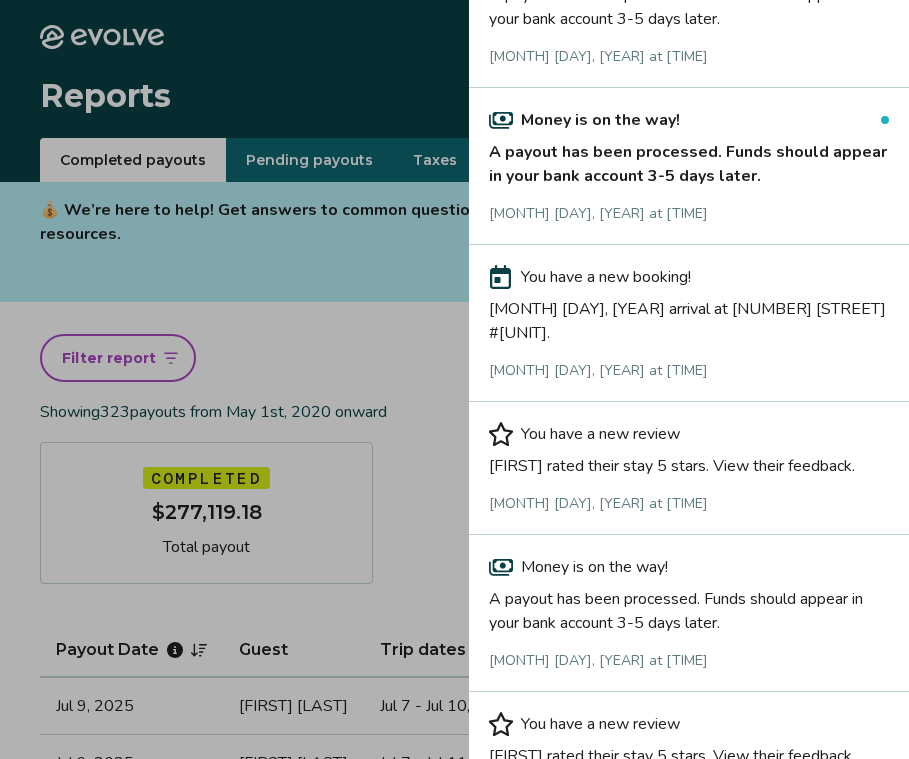 click on "A payout has been processed. Funds should appear in your bank account 3-5 days later." at bounding box center (689, 160) 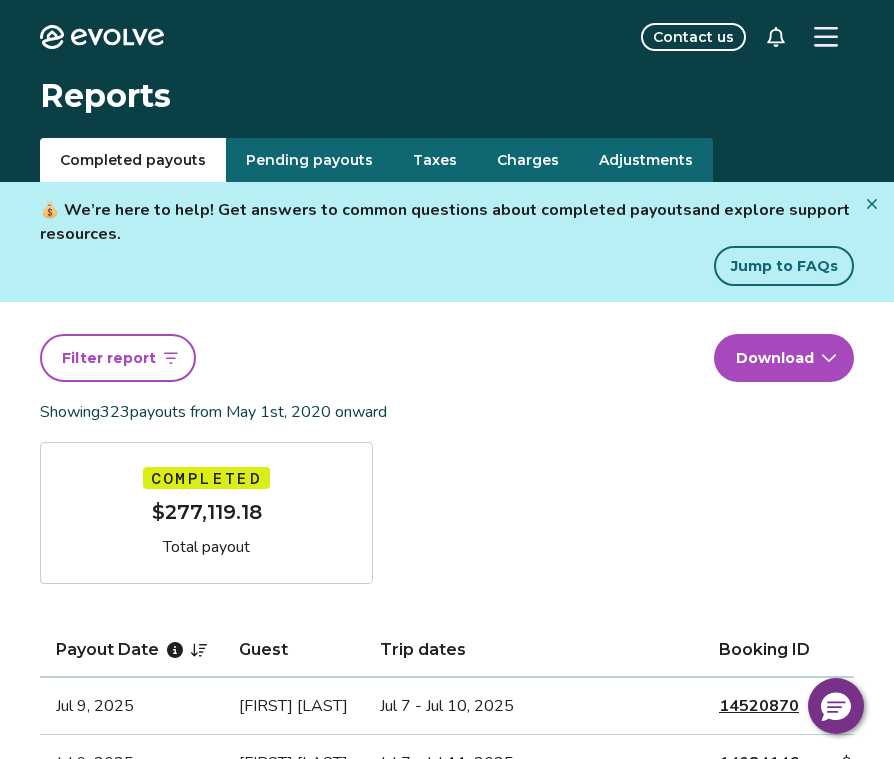 click at bounding box center (826, 37) 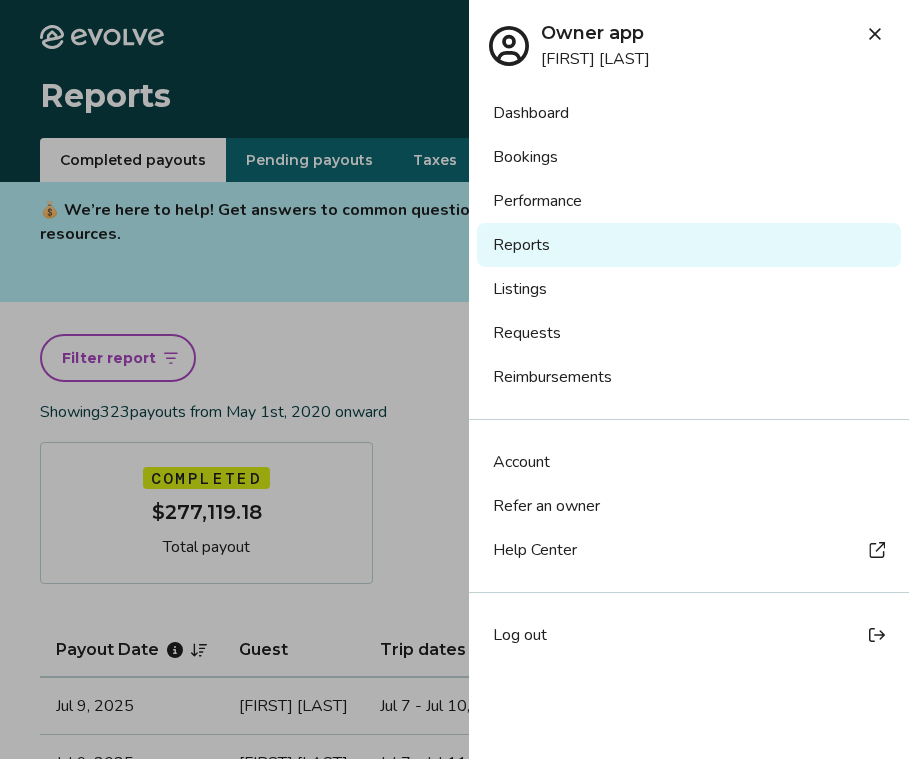 click on "Log out" at bounding box center [689, 635] 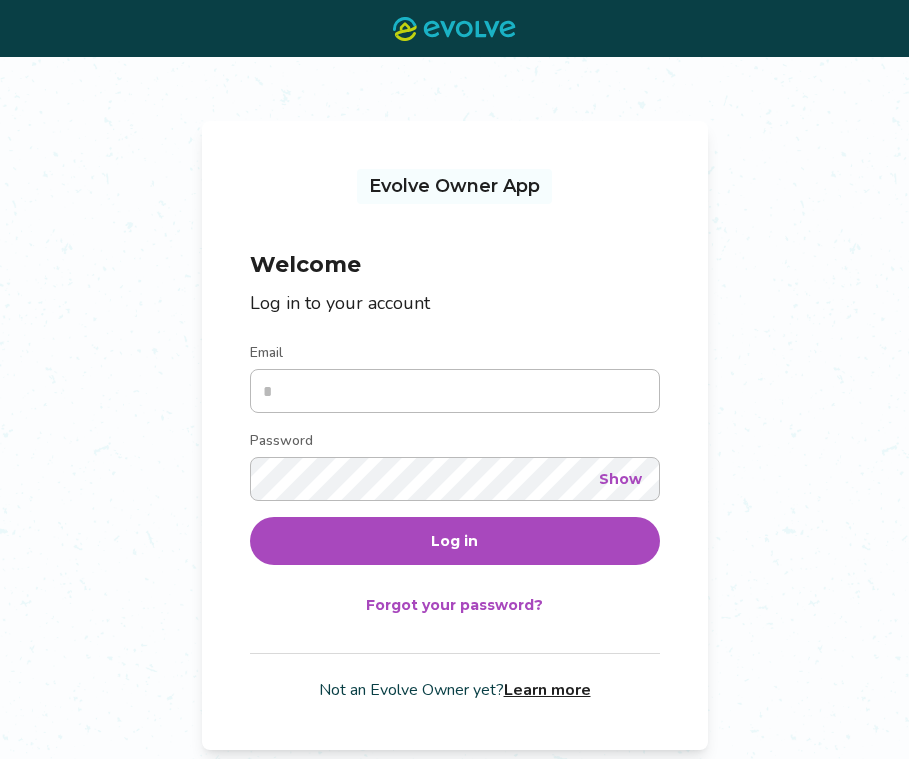 scroll, scrollTop: 0, scrollLeft: 0, axis: both 